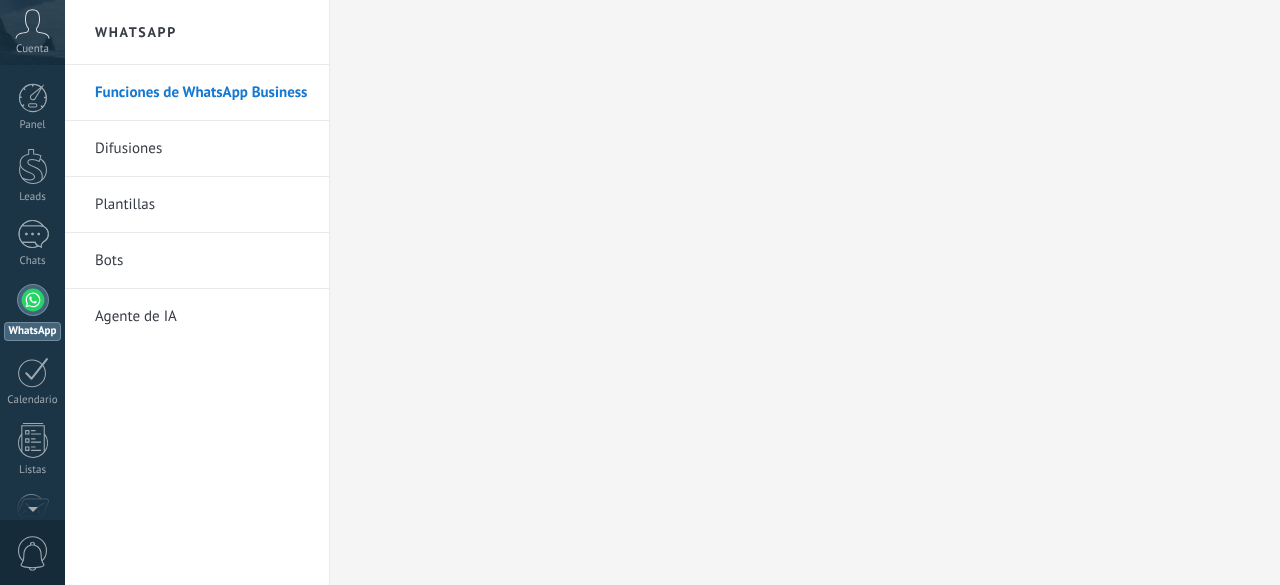 scroll, scrollTop: 0, scrollLeft: 0, axis: both 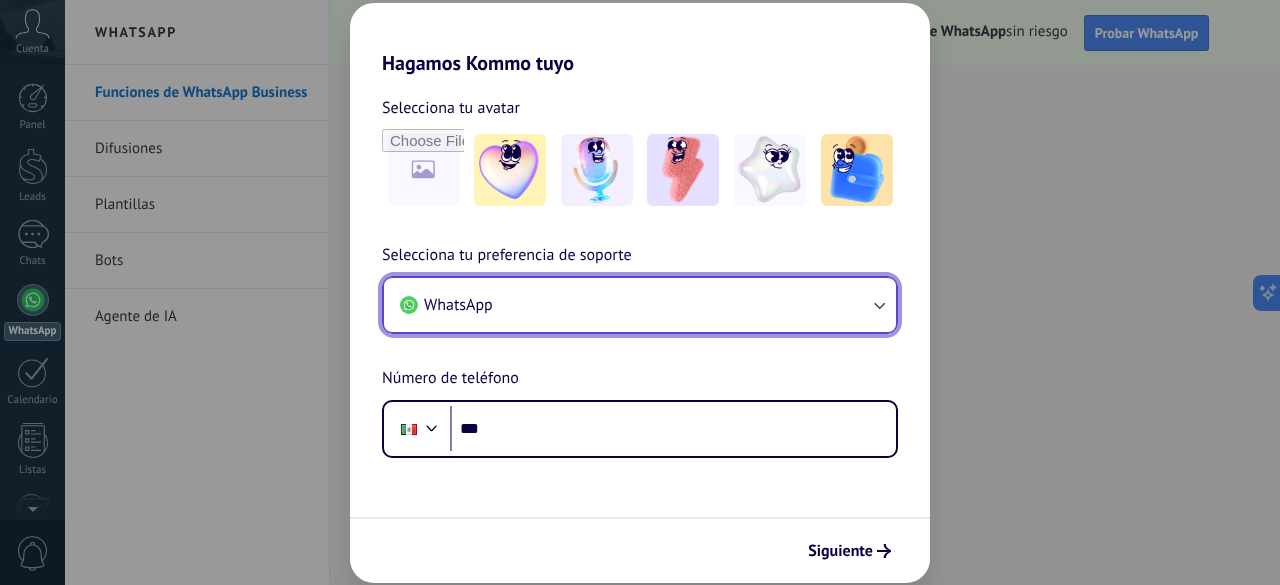 click 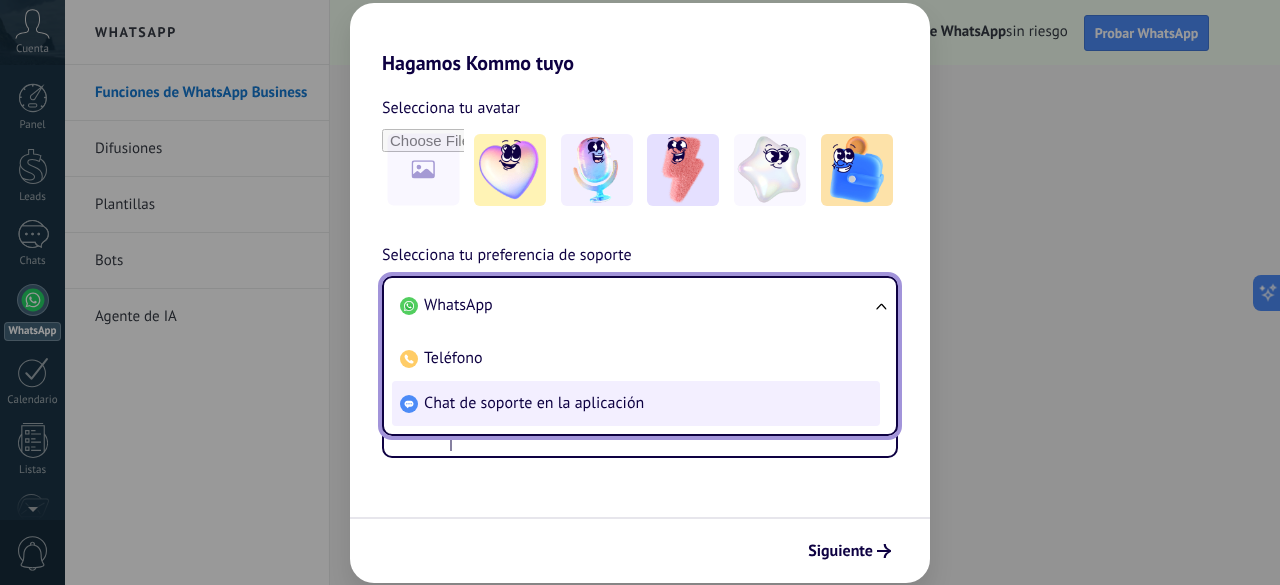 click on "Chat de soporte en la aplicación" at bounding box center [534, 403] 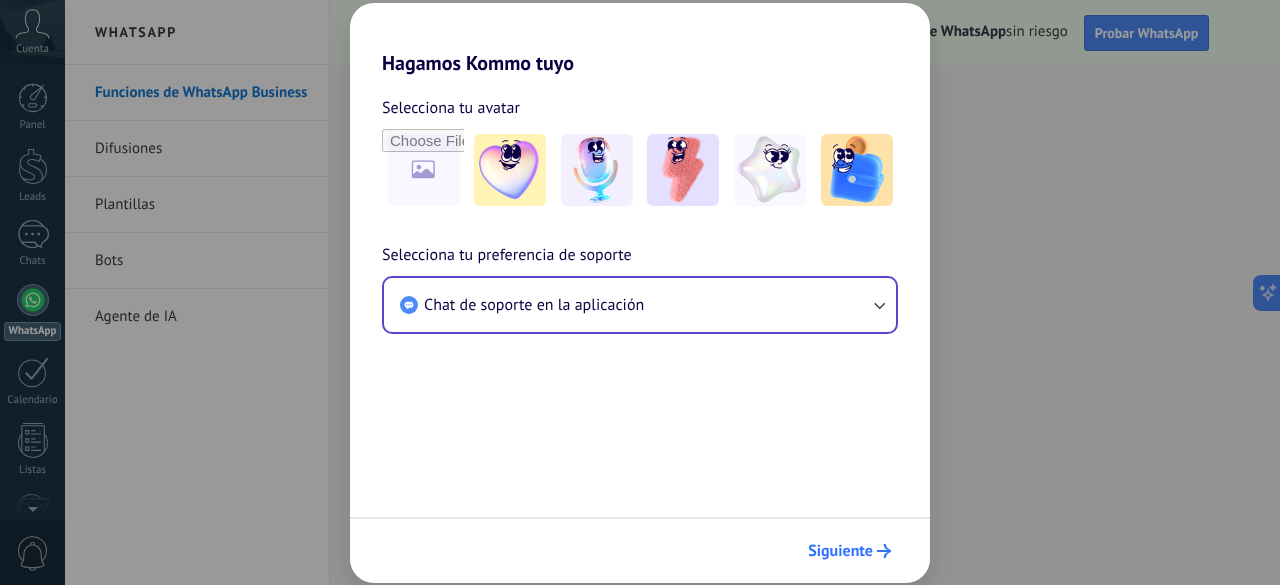 click on "Siguiente" at bounding box center (840, 551) 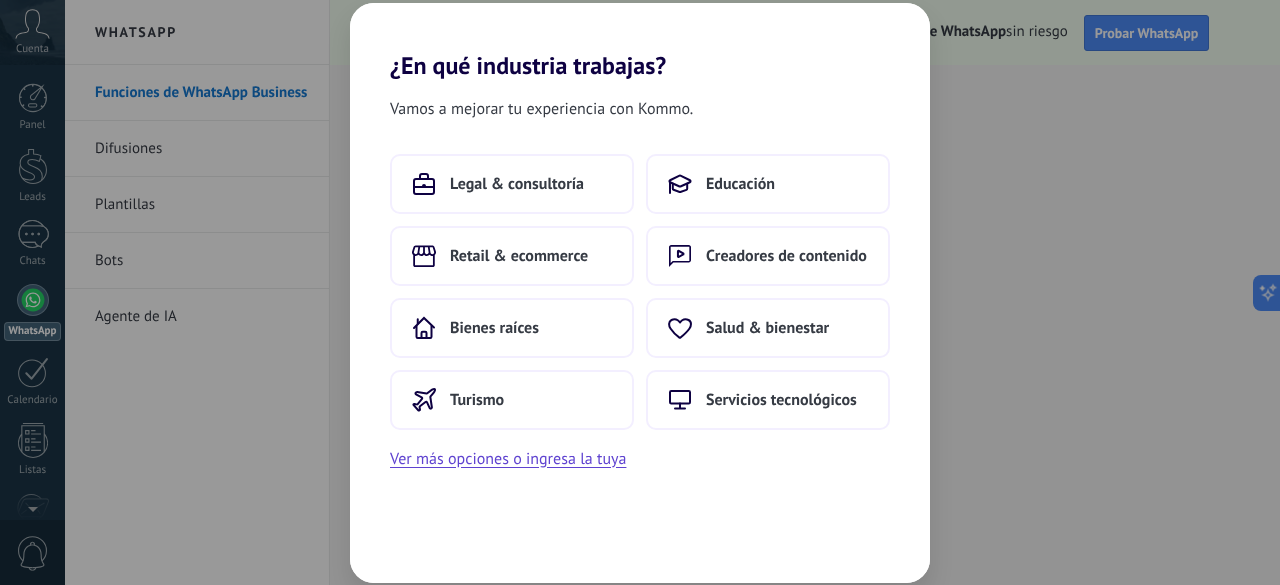 scroll, scrollTop: 0, scrollLeft: 0, axis: both 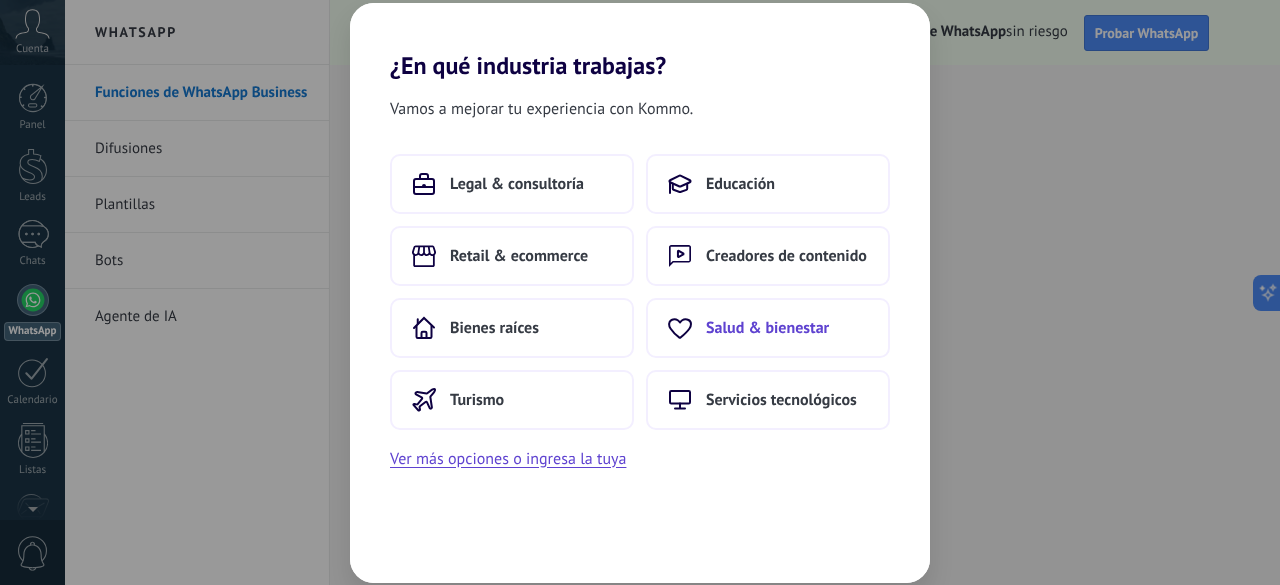 click on "Salud & bienestar" at bounding box center (768, 328) 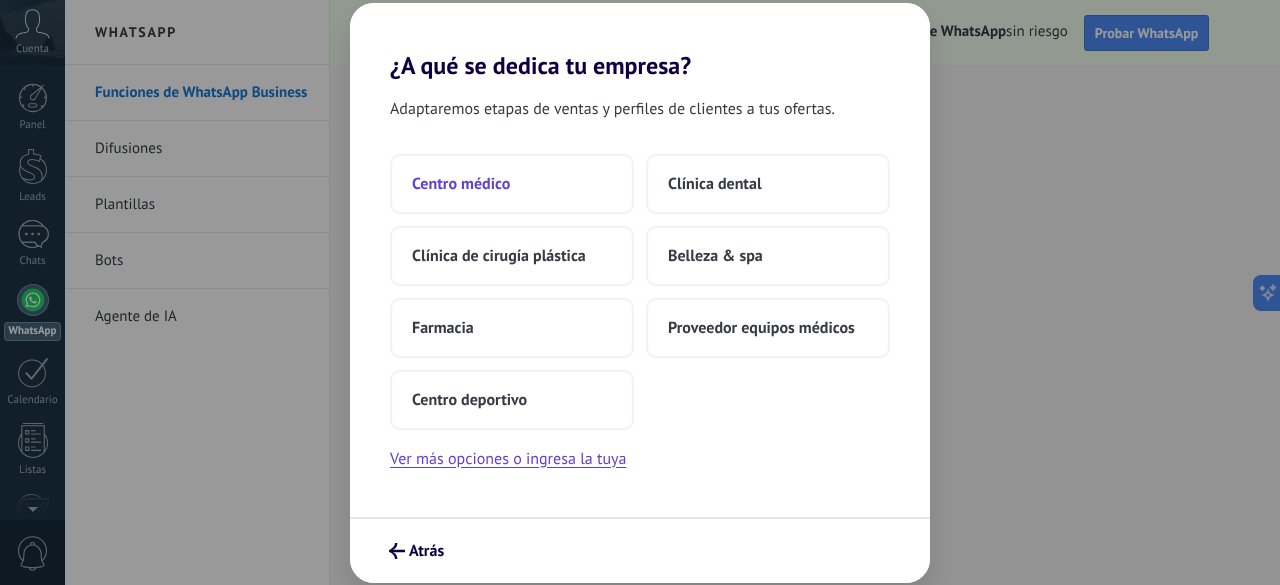 click on "Centro médico" at bounding box center [512, 184] 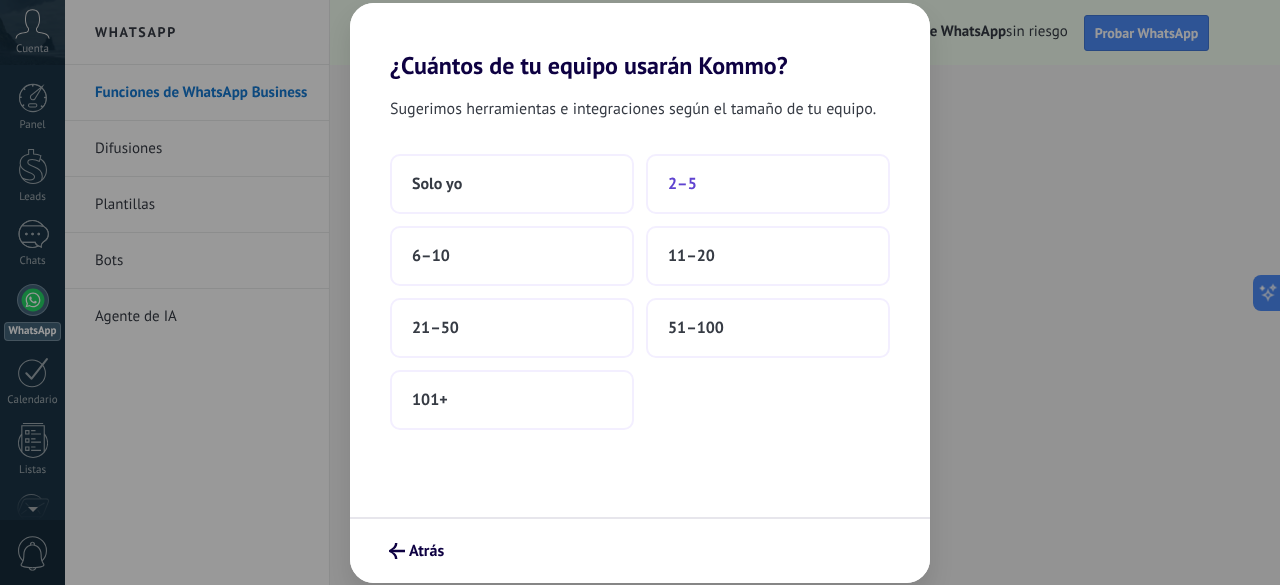 click on "2–5" at bounding box center [768, 184] 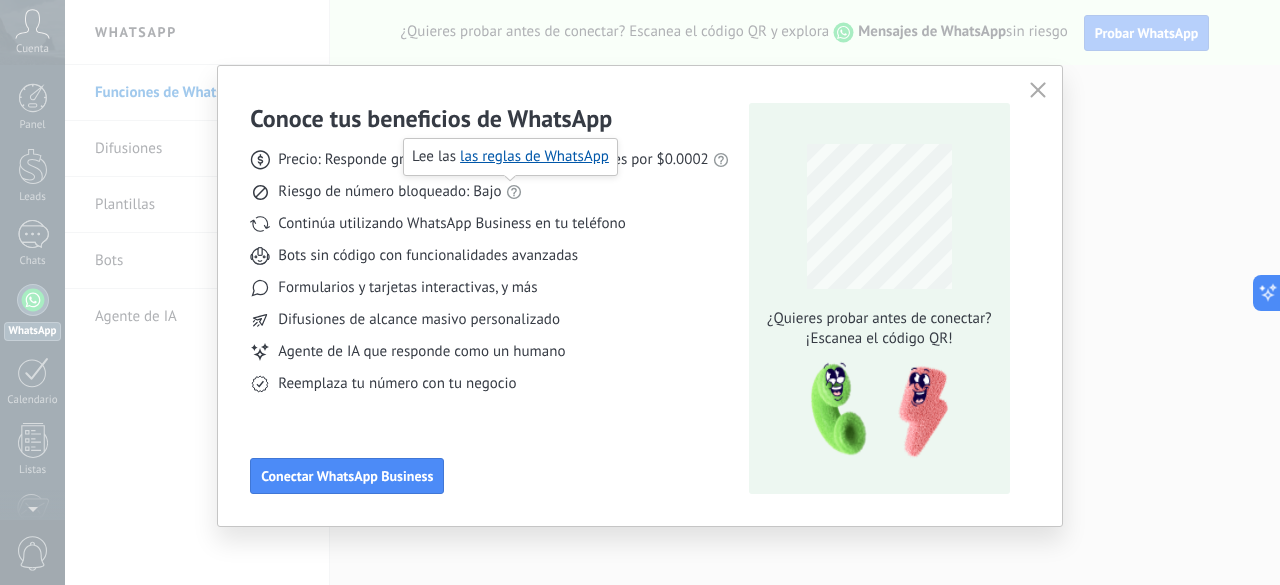 click 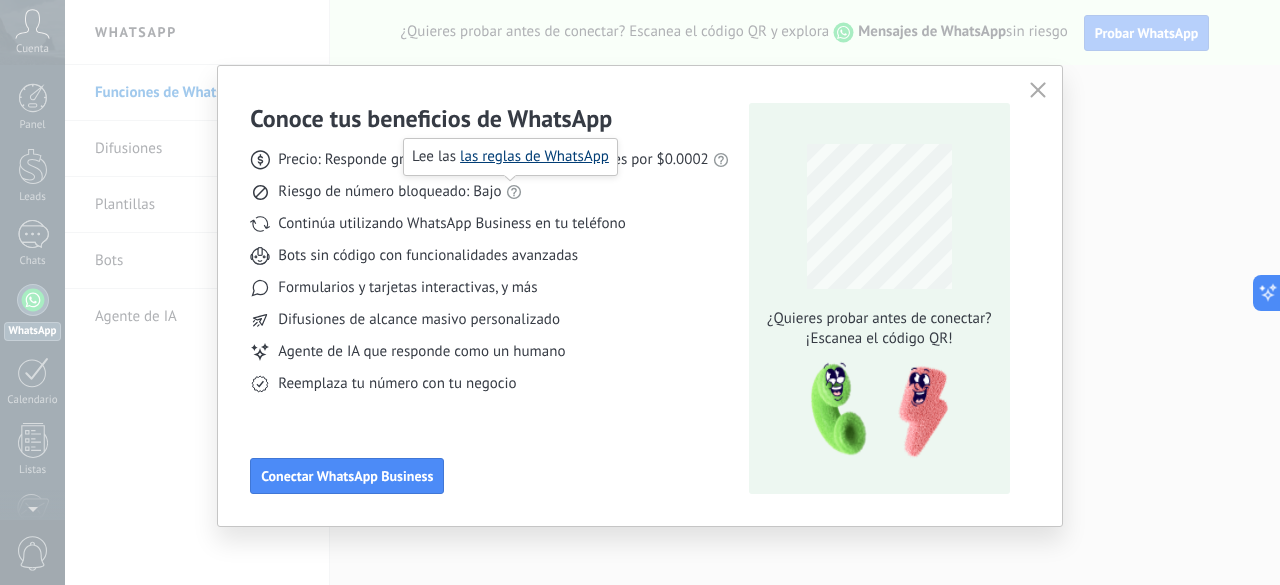 click on "las reglas de WhatsApp" at bounding box center [534, 156] 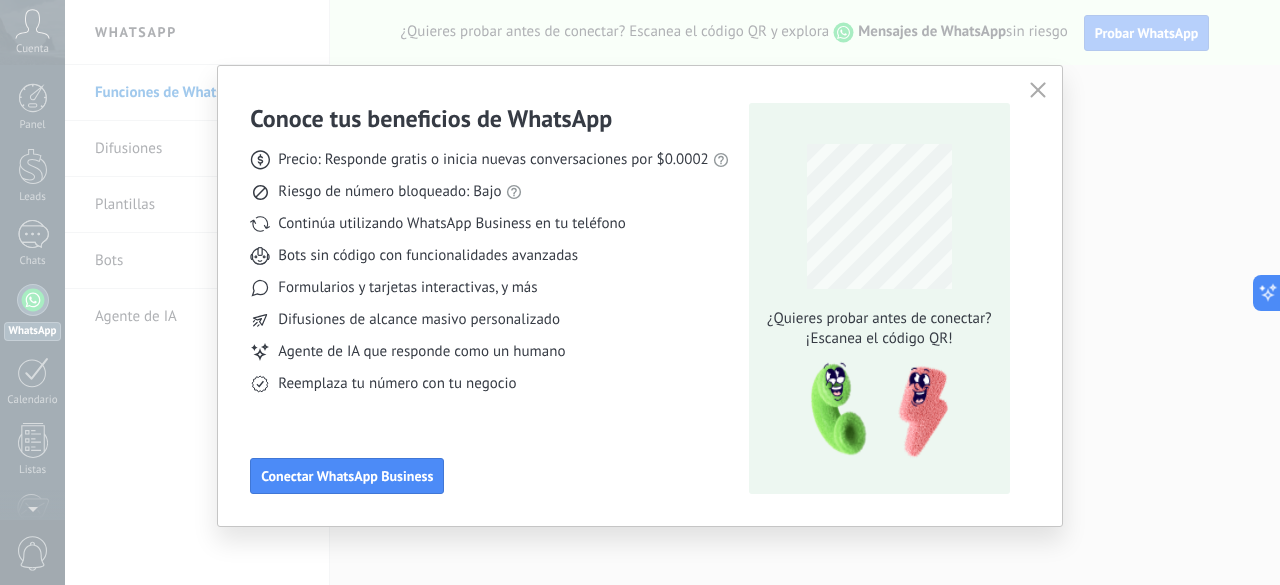 click 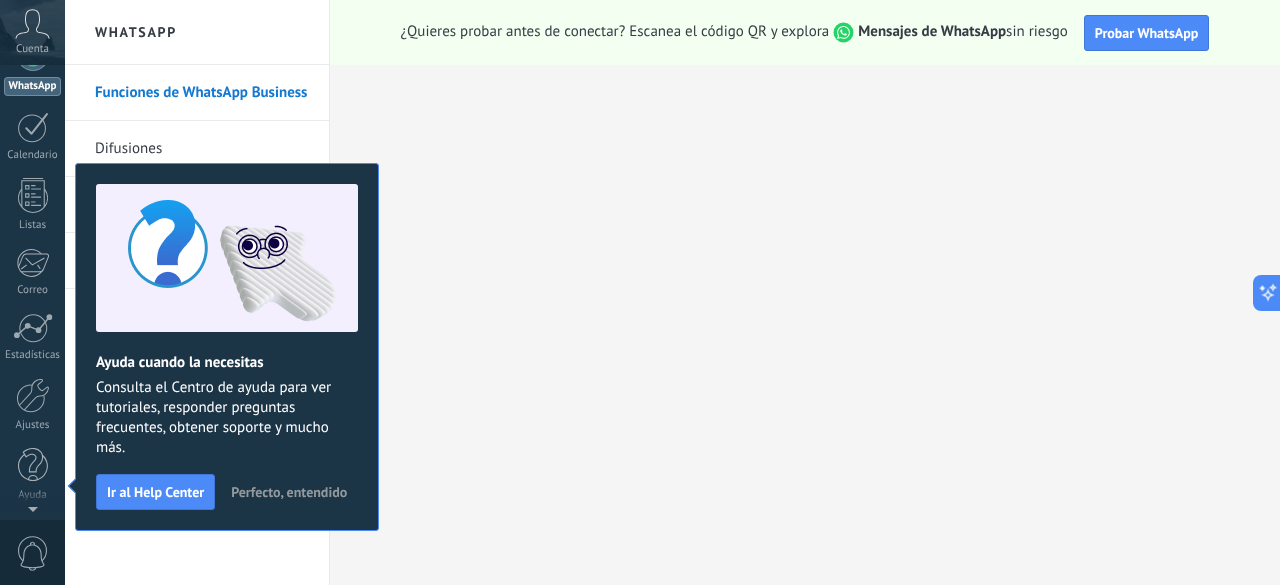 scroll, scrollTop: 0, scrollLeft: 0, axis: both 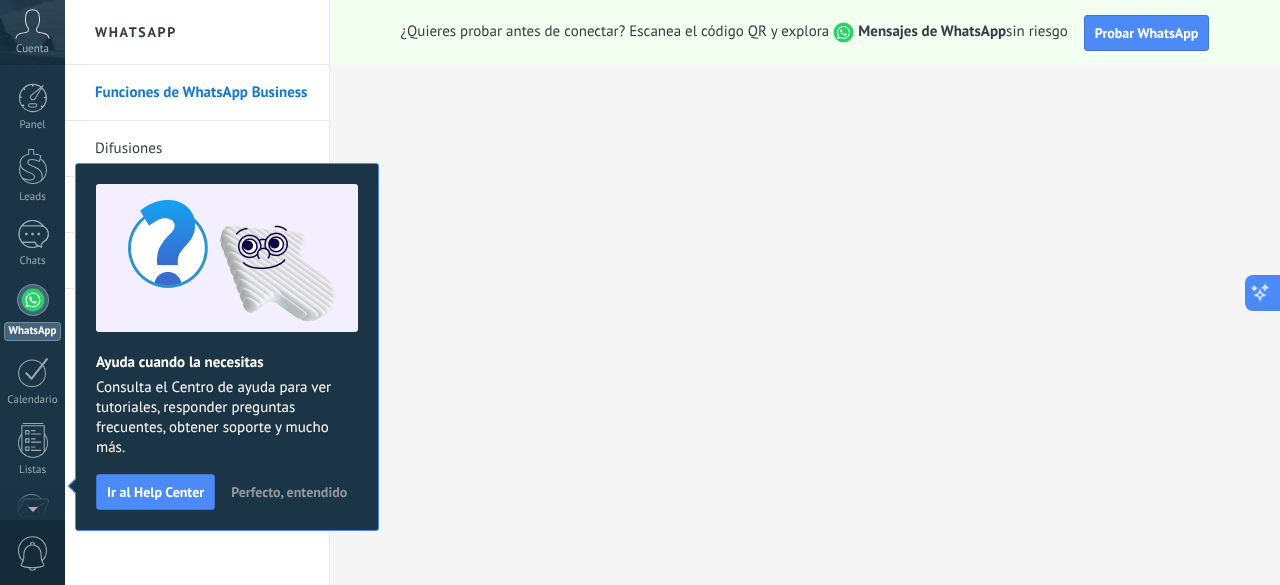 click 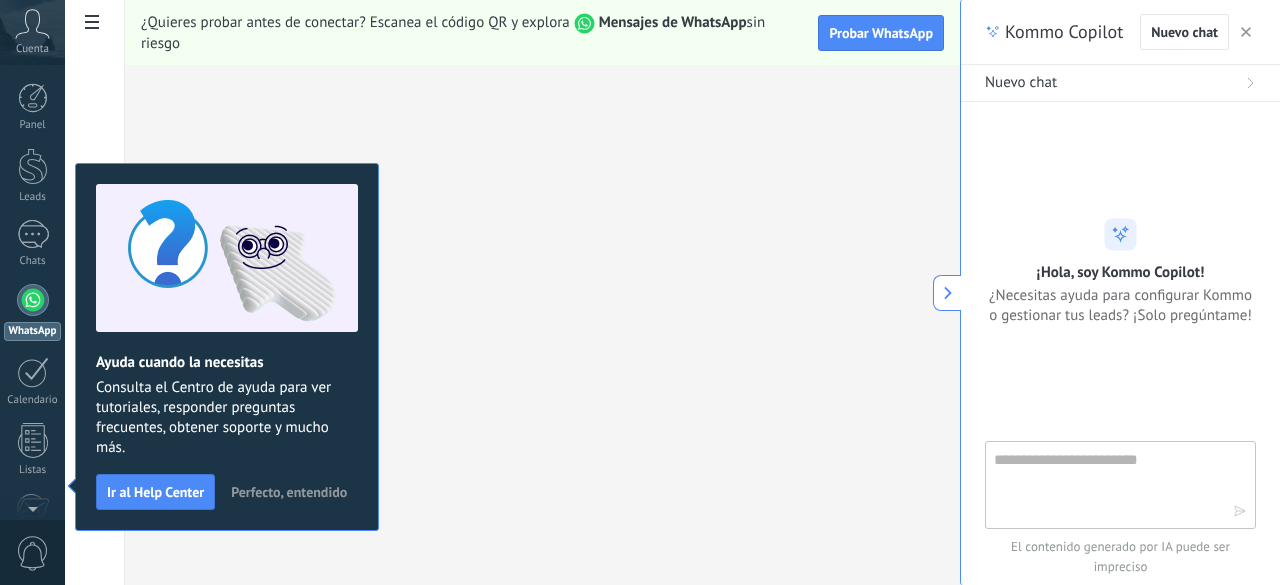 click at bounding box center (1246, 32) 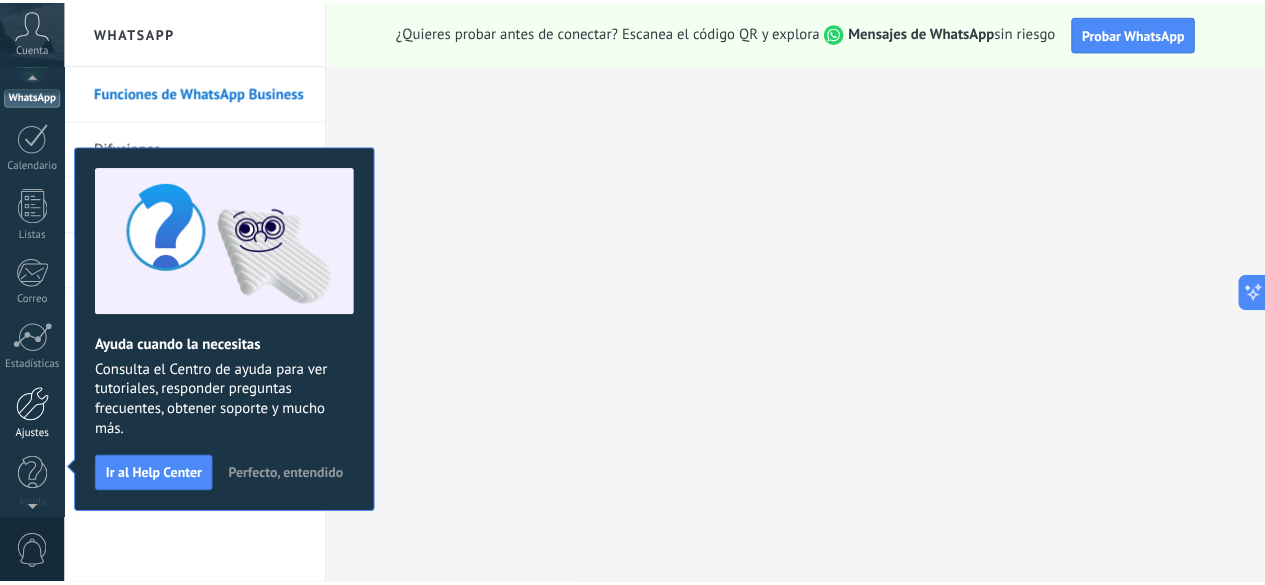 scroll, scrollTop: 245, scrollLeft: 0, axis: vertical 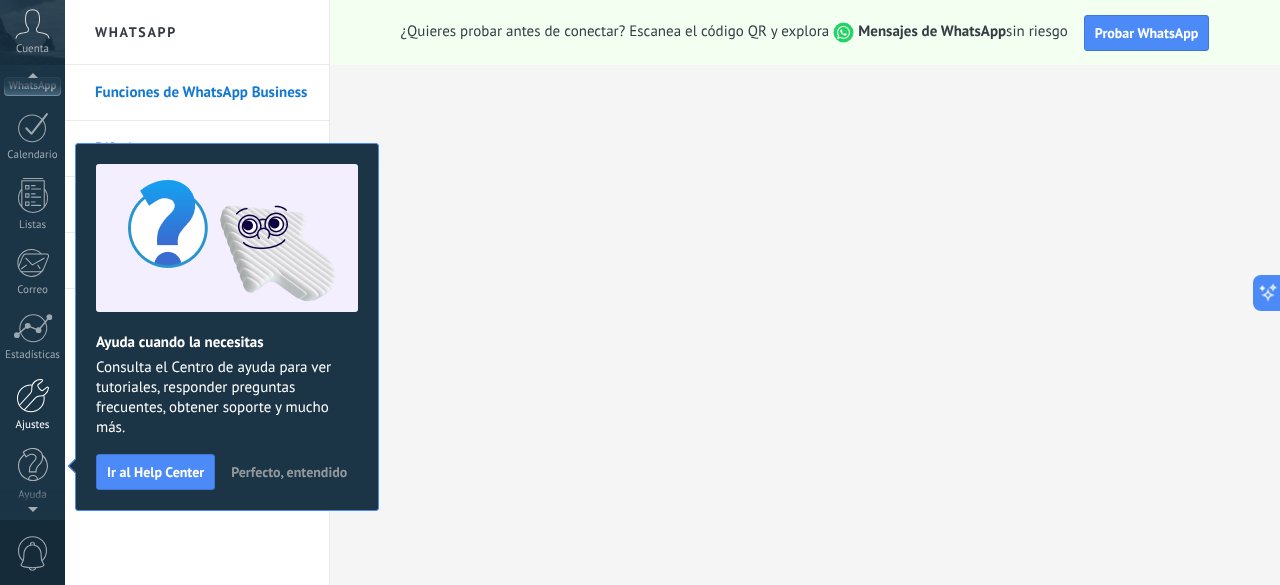 click on "Ajustes" at bounding box center (33, 425) 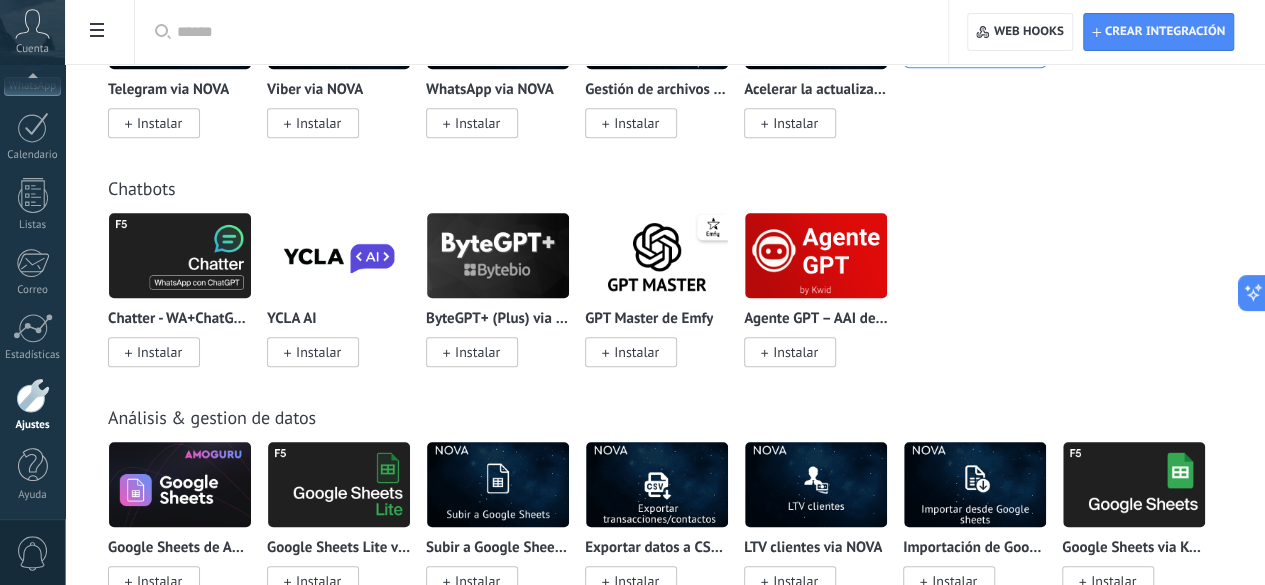 scroll, scrollTop: 4500, scrollLeft: 0, axis: vertical 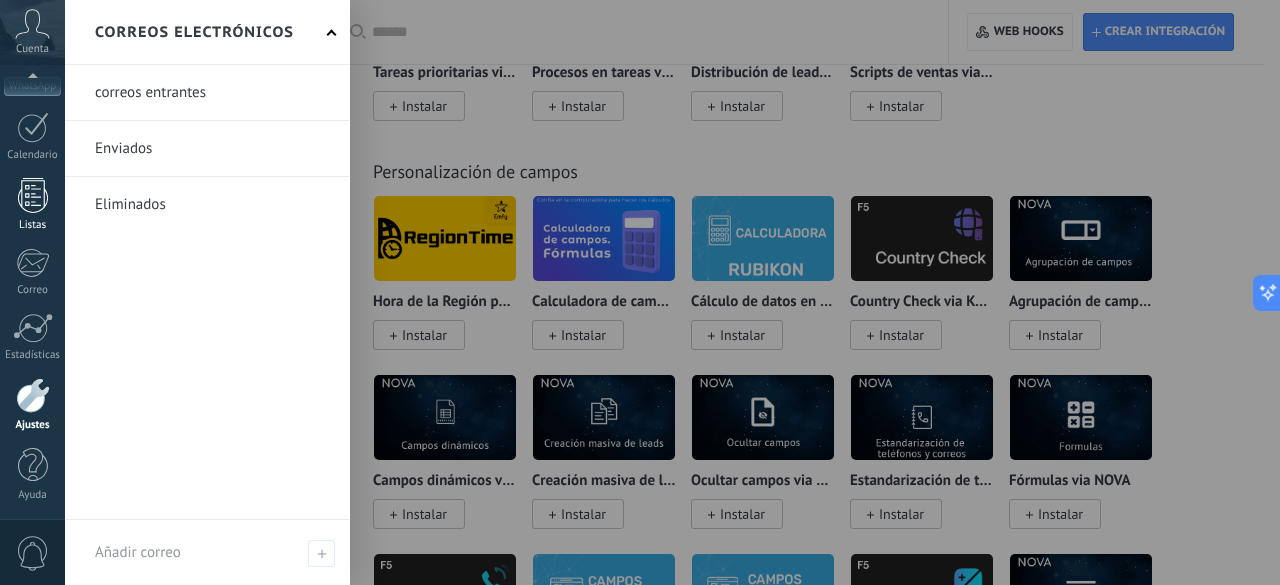 click at bounding box center (33, 195) 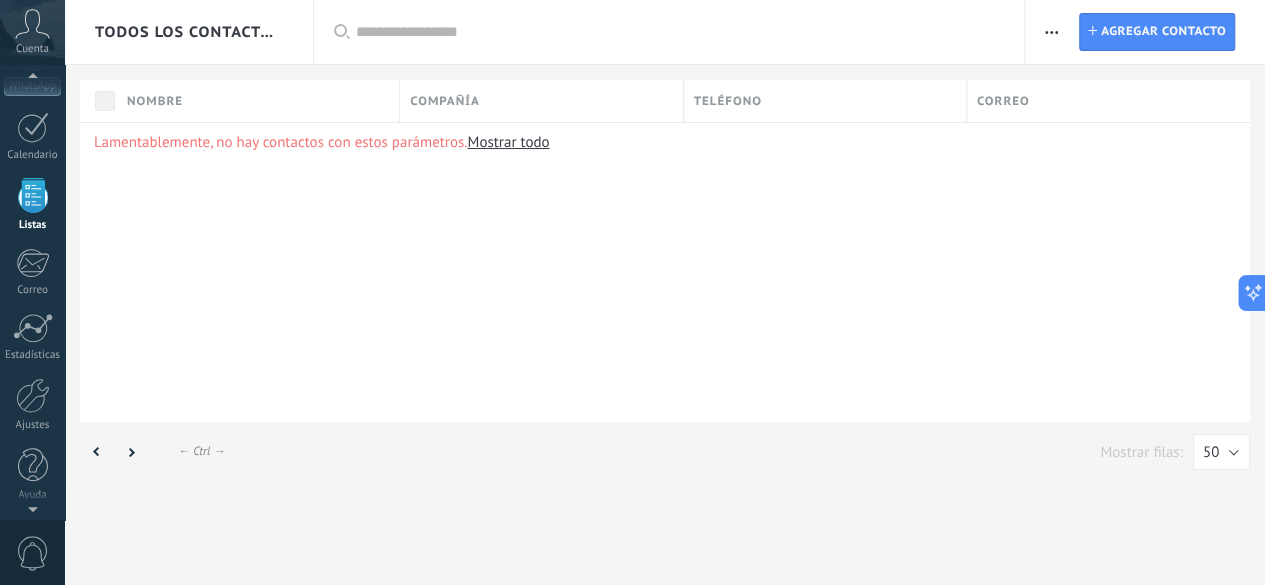 scroll, scrollTop: 0, scrollLeft: 0, axis: both 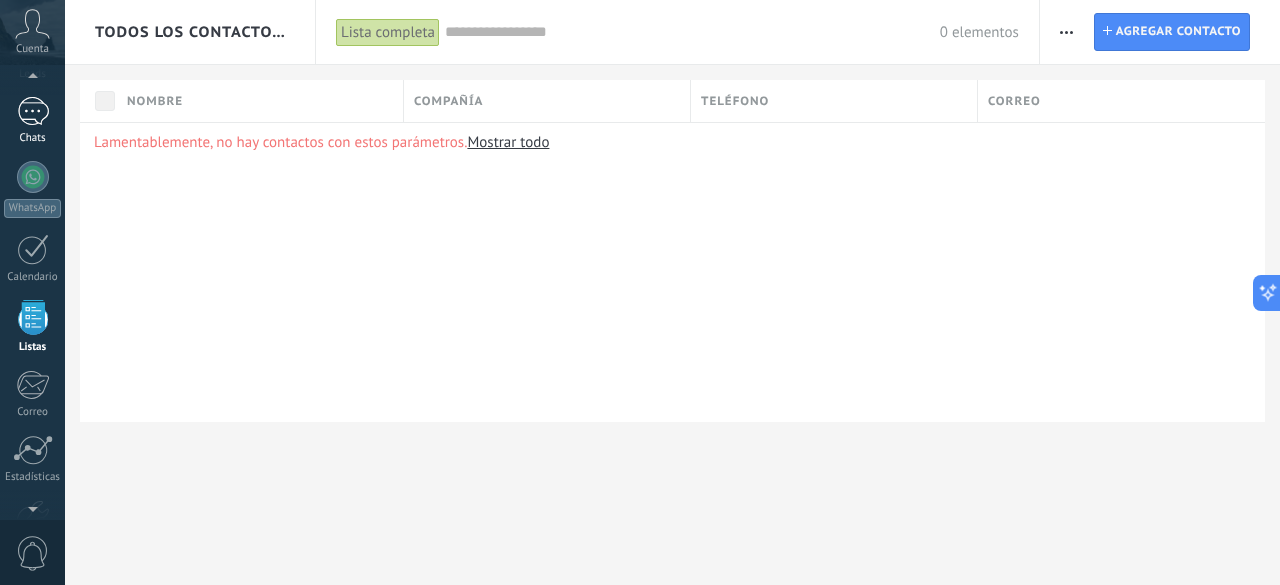 click at bounding box center [33, 111] 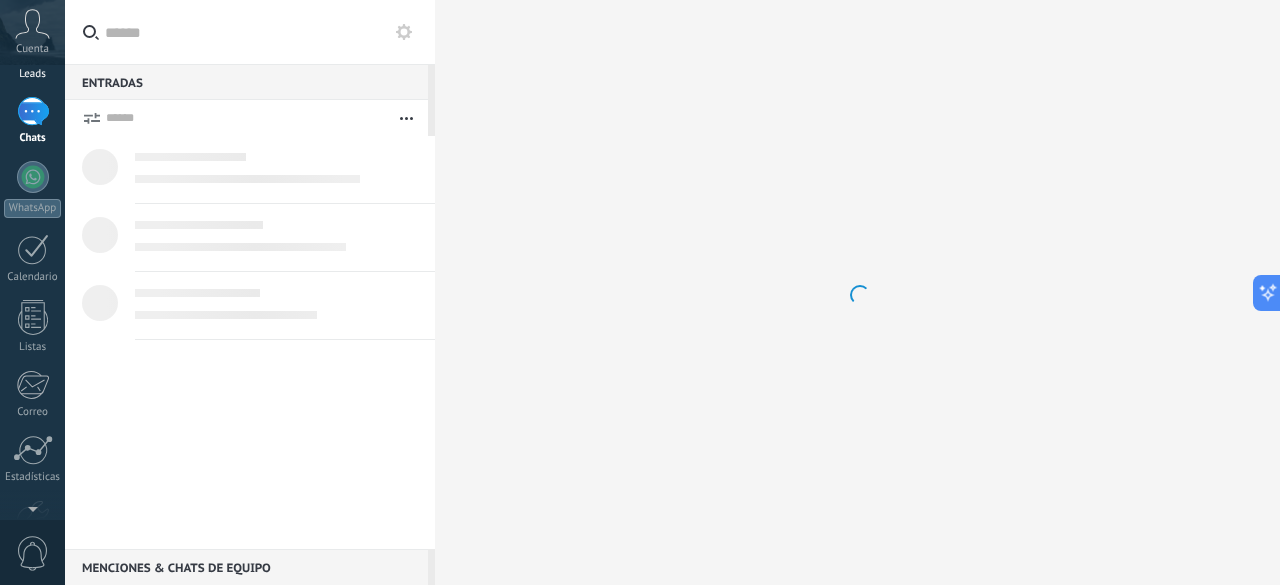 scroll, scrollTop: 0, scrollLeft: 0, axis: both 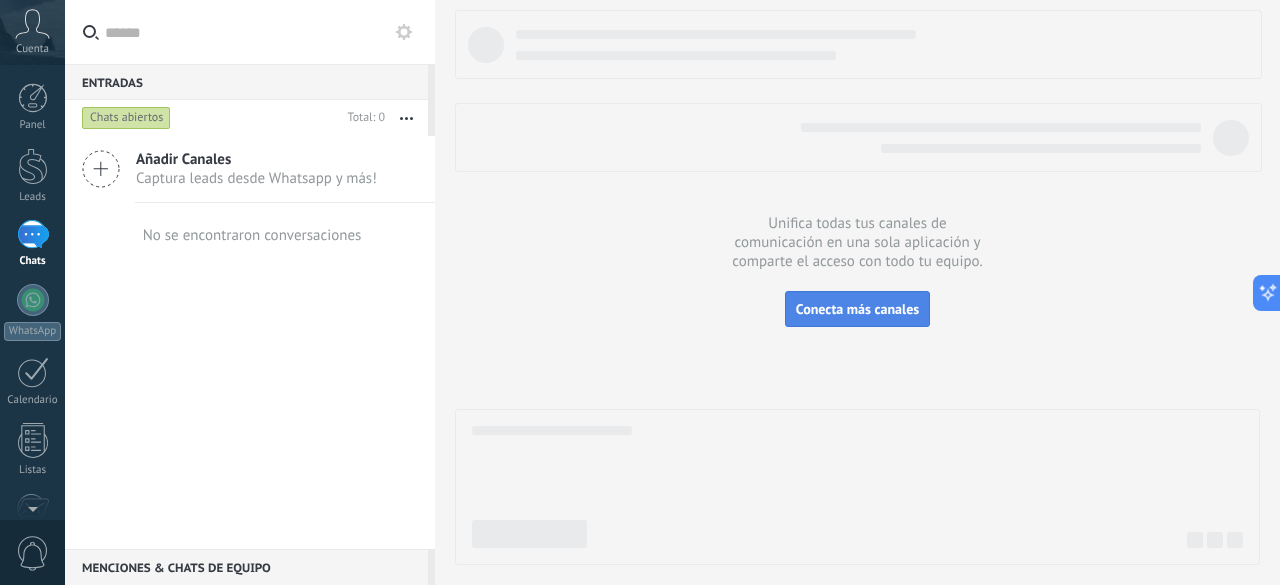 click on "Conecta más canales" at bounding box center [857, 309] 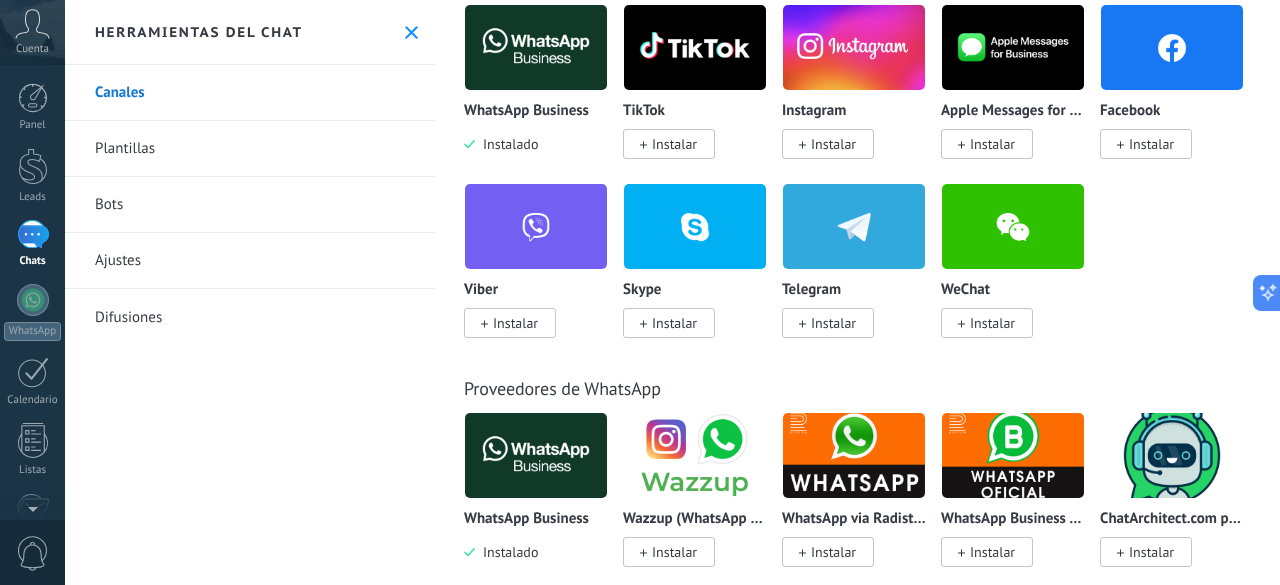 scroll, scrollTop: 200, scrollLeft: 0, axis: vertical 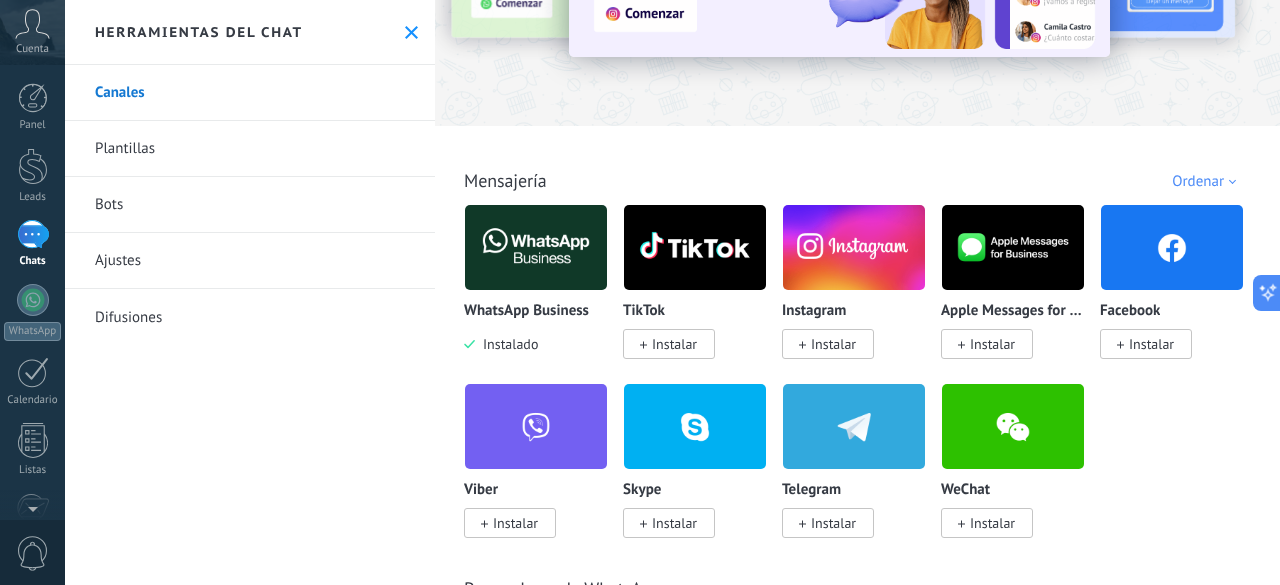 click on "Instalar" at bounding box center [1151, 344] 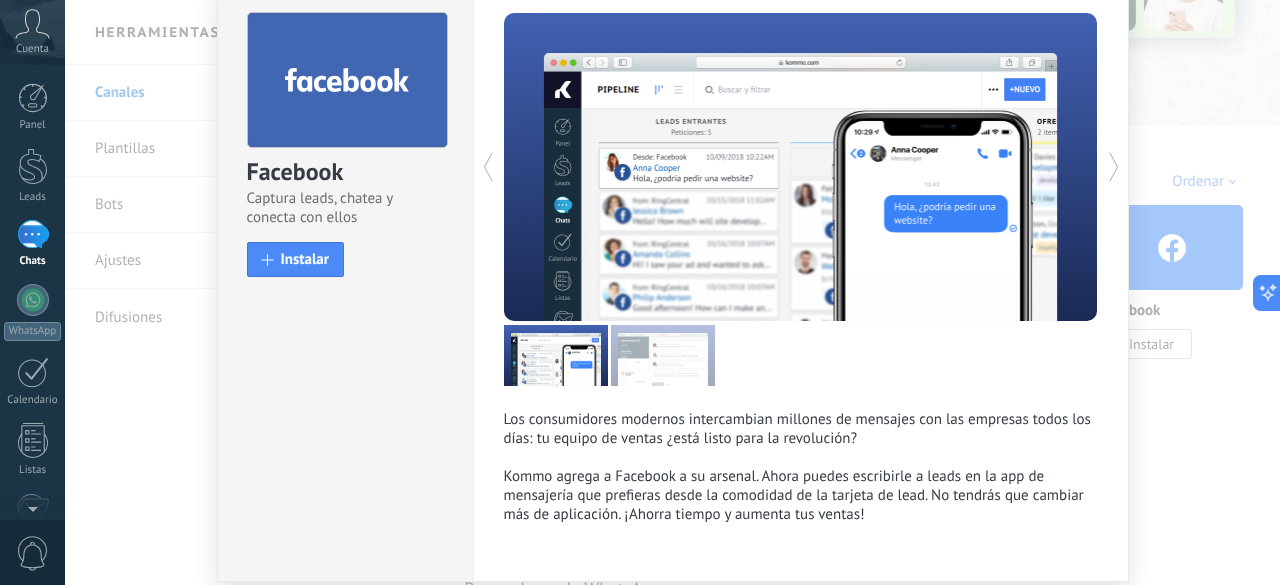scroll, scrollTop: 0, scrollLeft: 0, axis: both 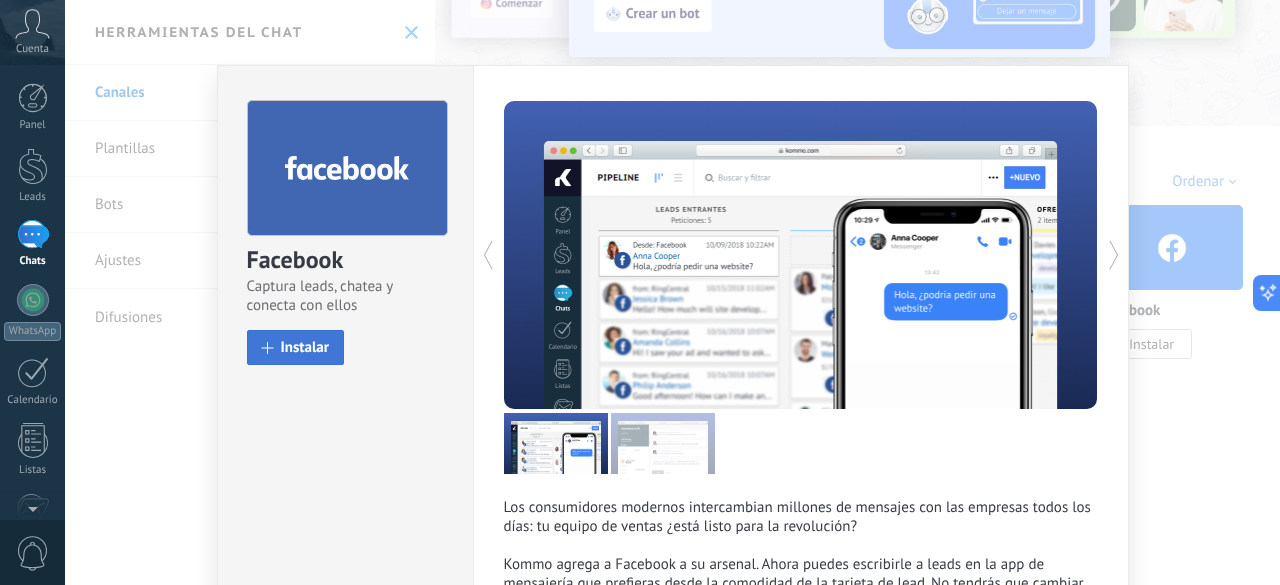 click on "Instalar" at bounding box center [305, 347] 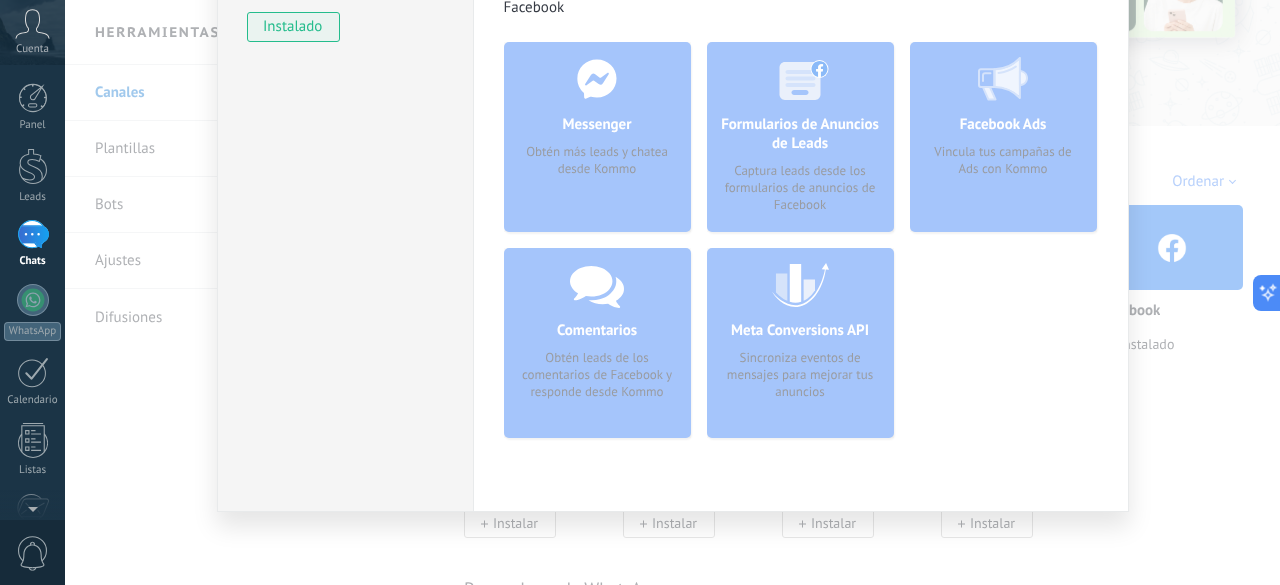 scroll, scrollTop: 0, scrollLeft: 0, axis: both 